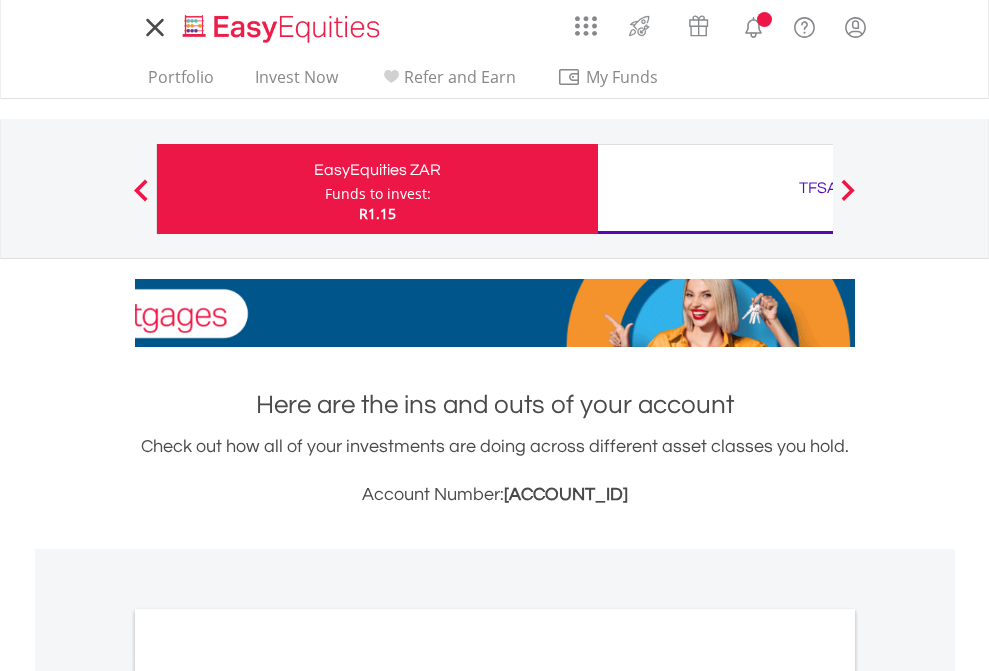 scroll, scrollTop: 0, scrollLeft: 0, axis: both 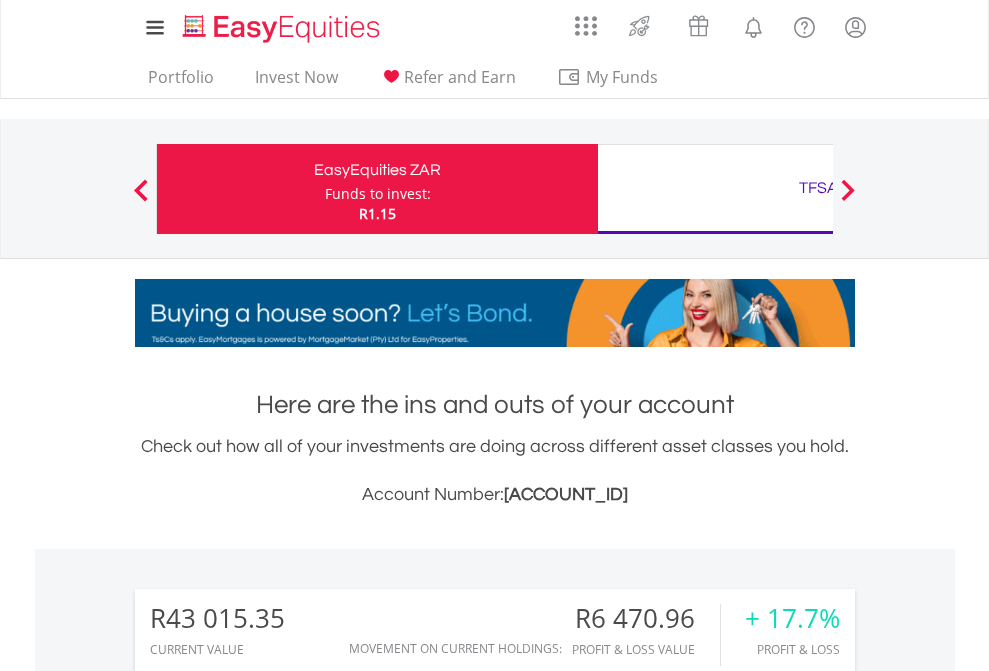 click on "Funds to invest:" at bounding box center [378, 194] 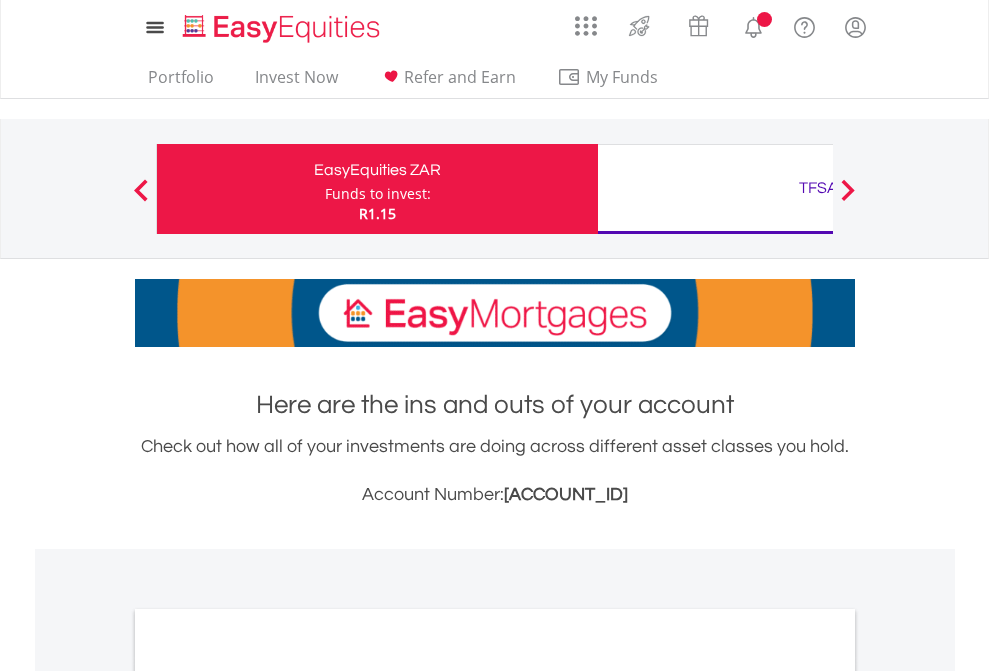 scroll, scrollTop: 0, scrollLeft: 0, axis: both 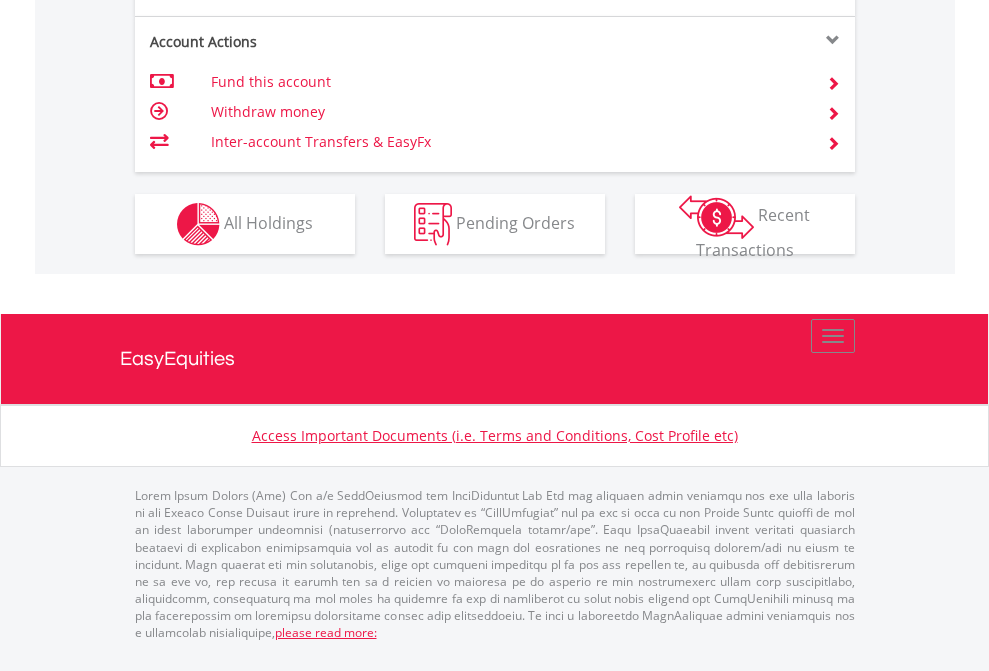 click on "Investment types" at bounding box center (706, -337) 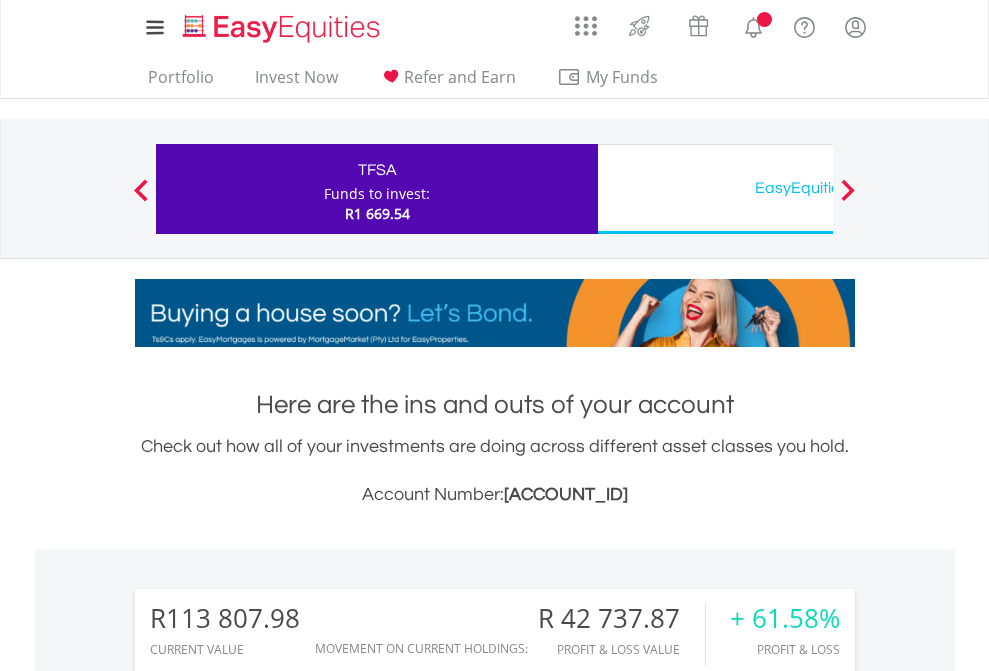 scroll, scrollTop: 0, scrollLeft: 0, axis: both 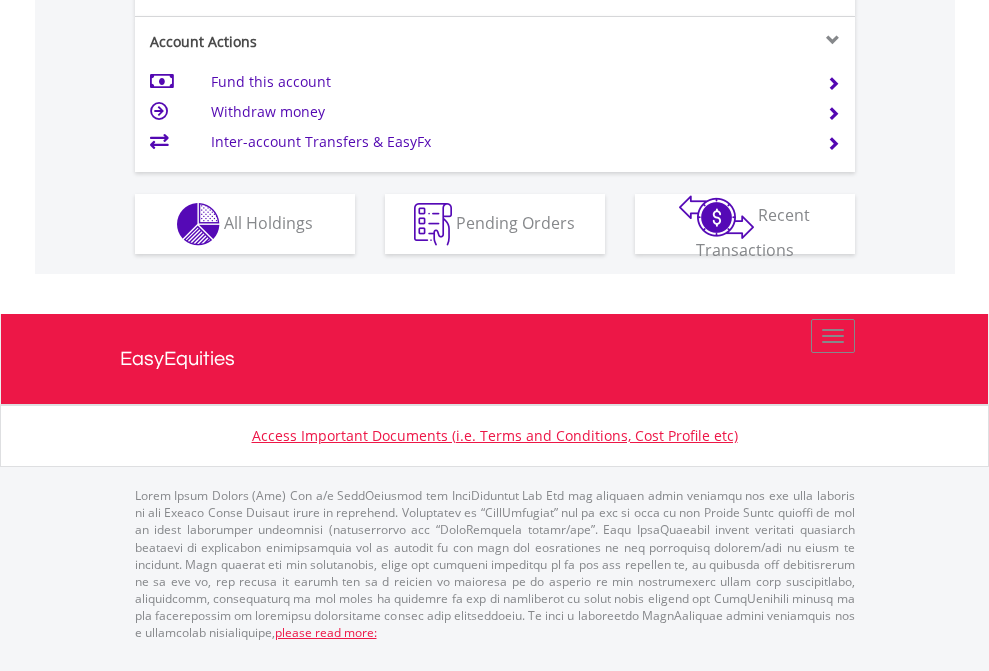 click on "Investment types" at bounding box center (706, -337) 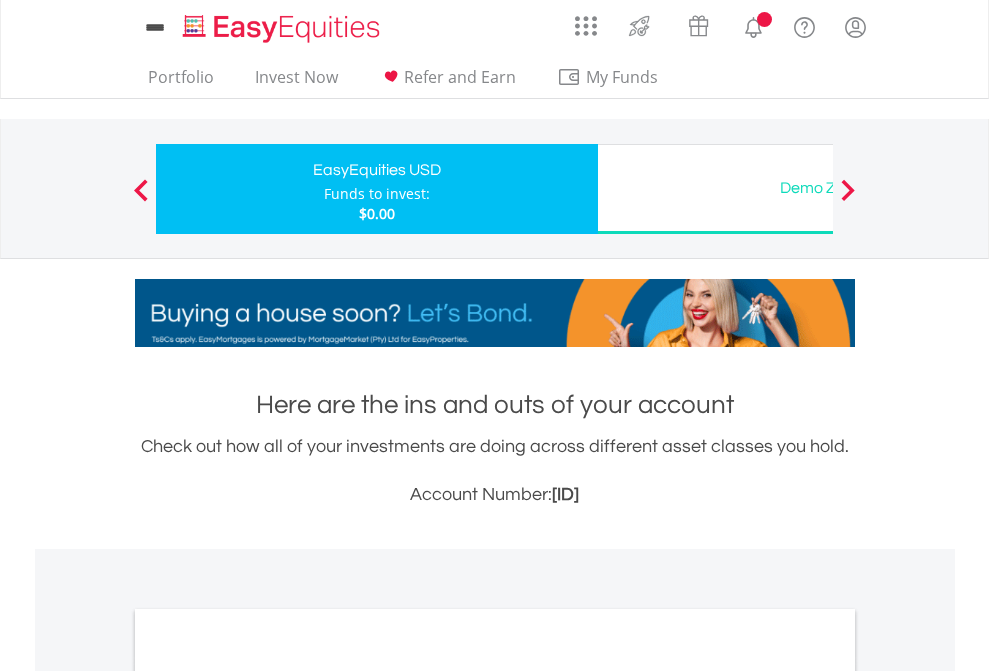scroll, scrollTop: 0, scrollLeft: 0, axis: both 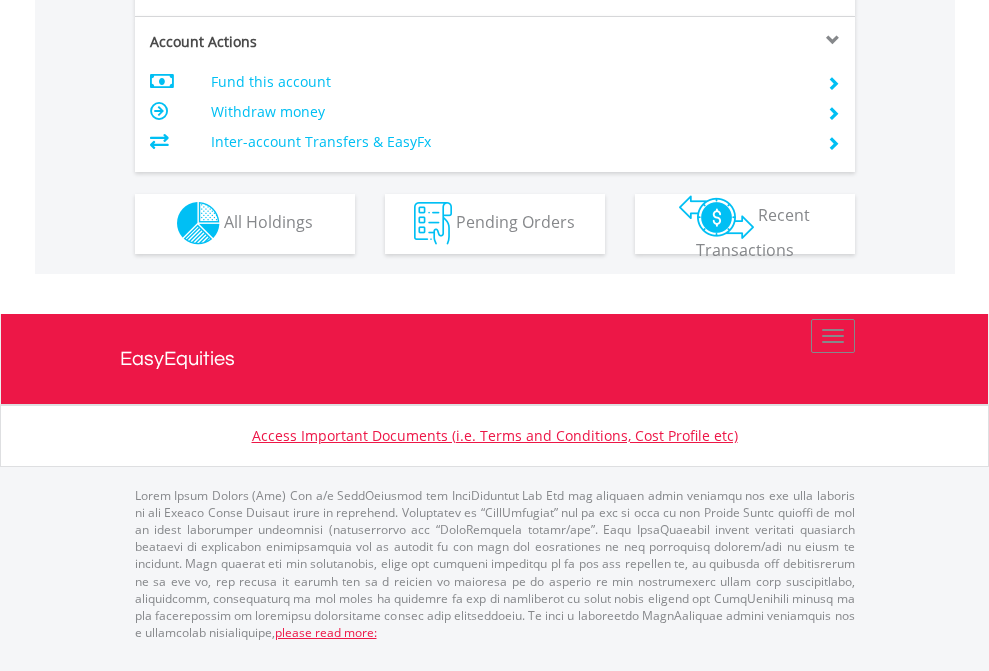 click on "Investment types" at bounding box center [706, -353] 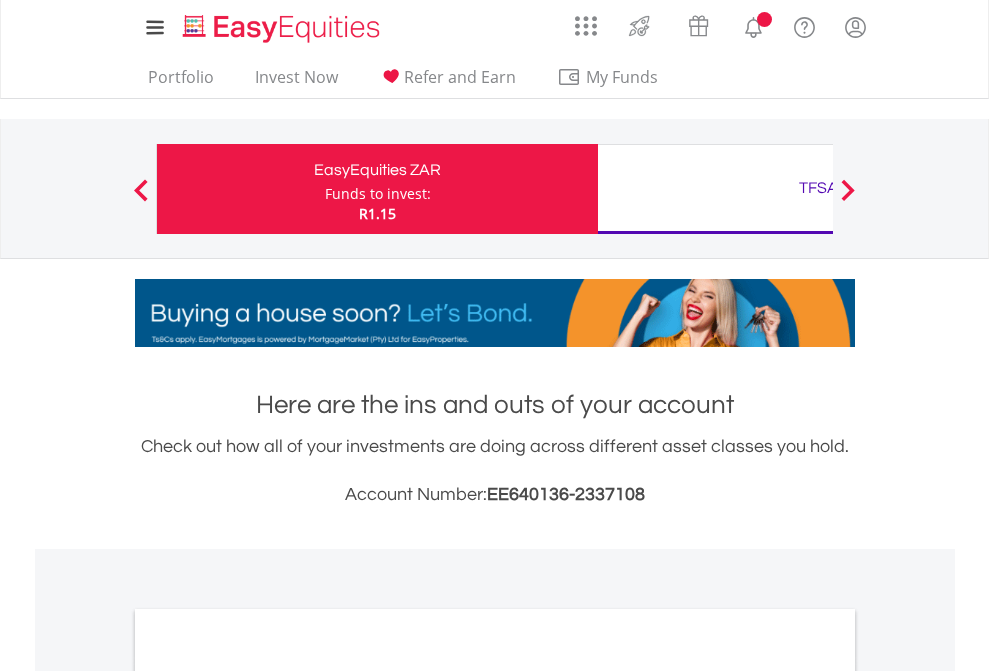 scroll, scrollTop: 0, scrollLeft: 0, axis: both 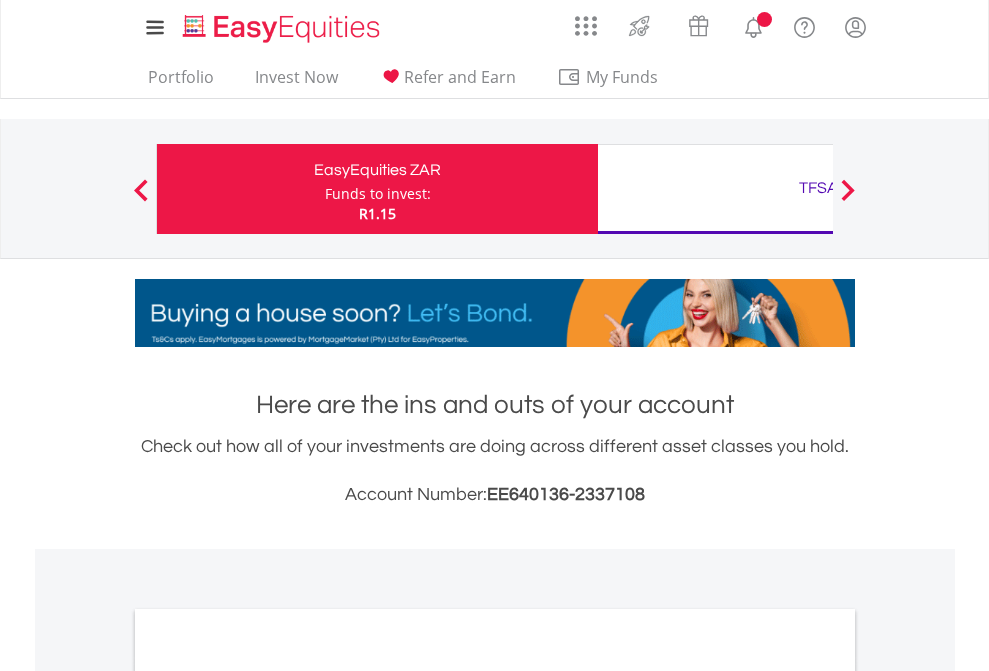 click on "All Holdings" at bounding box center [268, 1096] 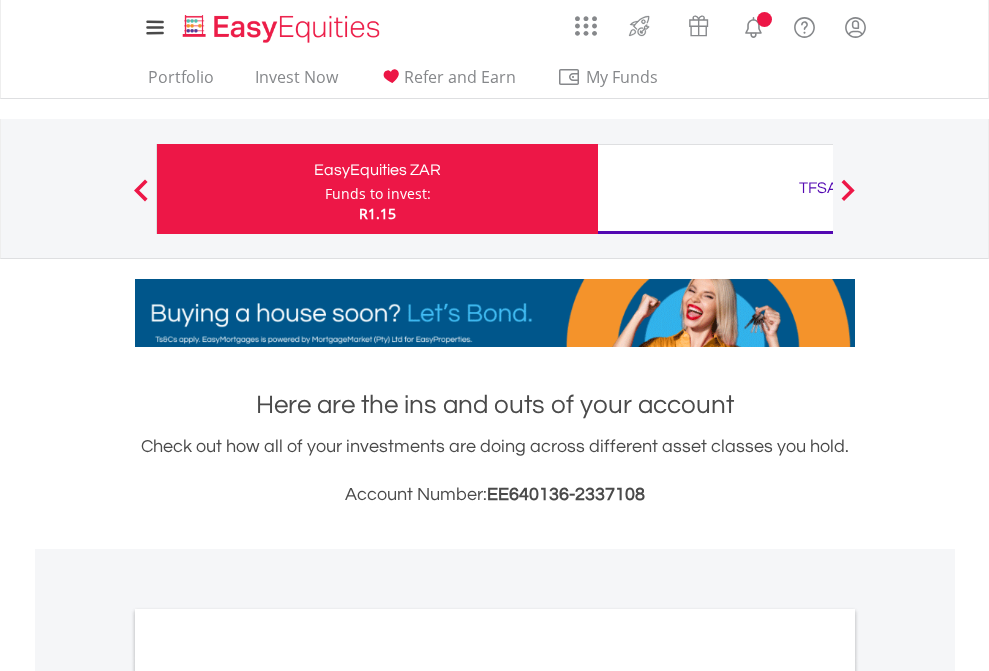 scroll, scrollTop: 1202, scrollLeft: 0, axis: vertical 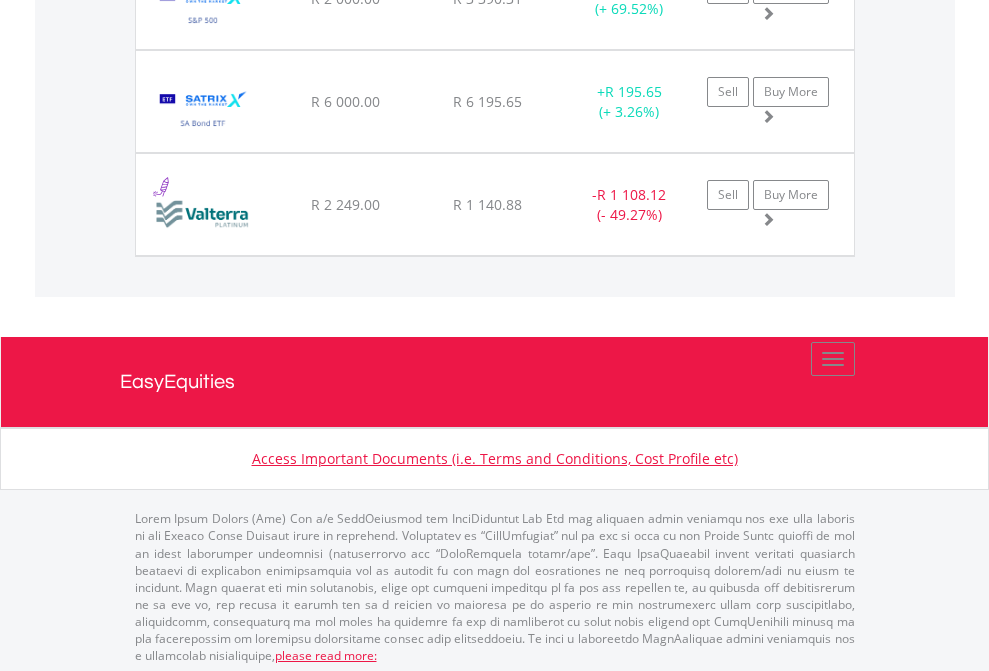 click on "TFSA" at bounding box center (818, -2196) 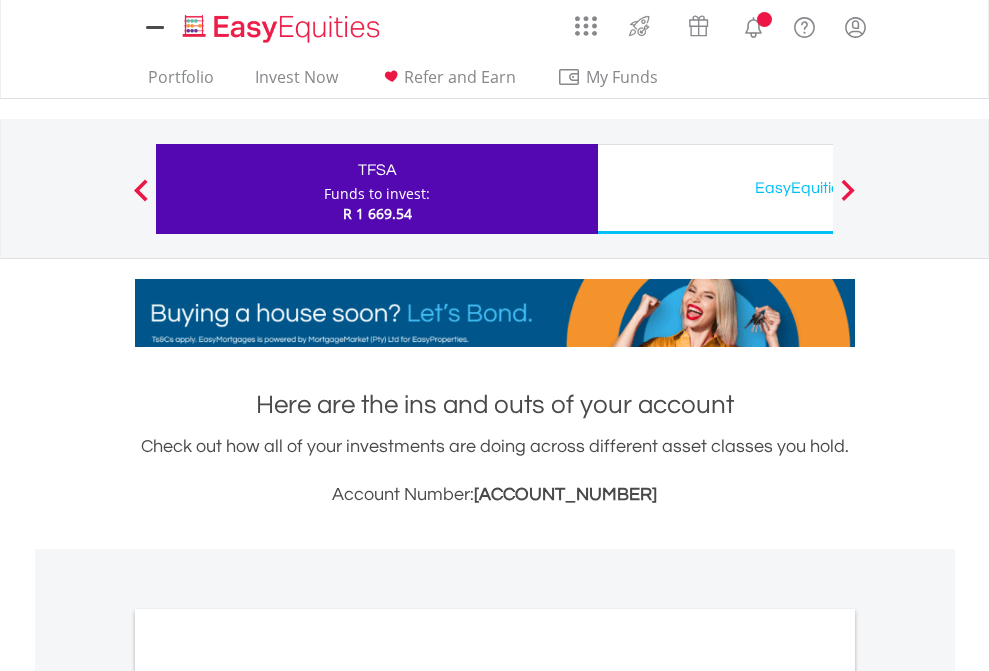 click on "All Holdings" at bounding box center (268, 1096) 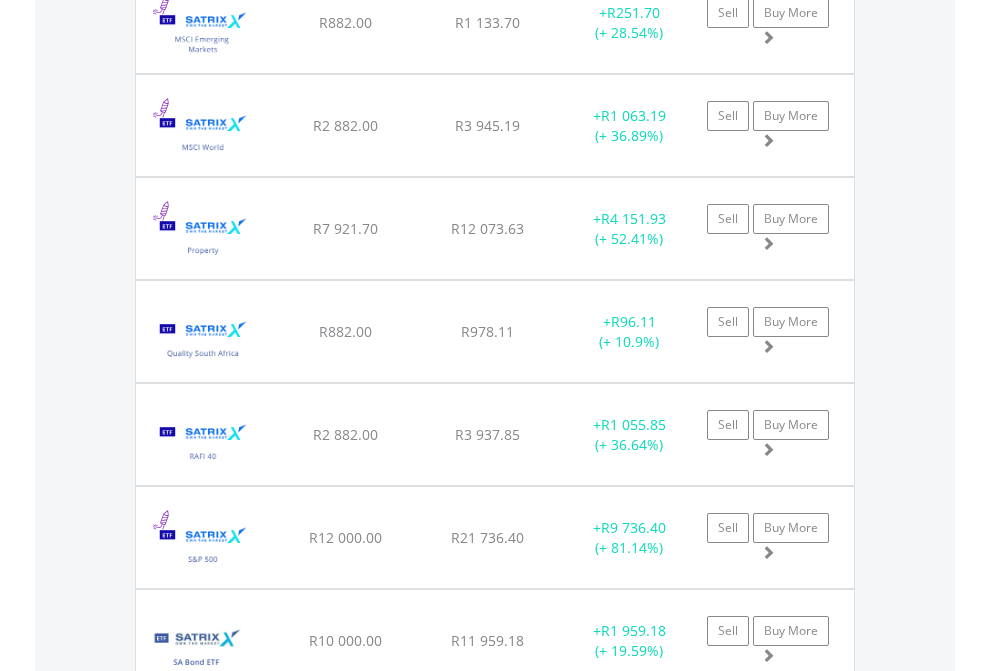 scroll, scrollTop: 2345, scrollLeft: 0, axis: vertical 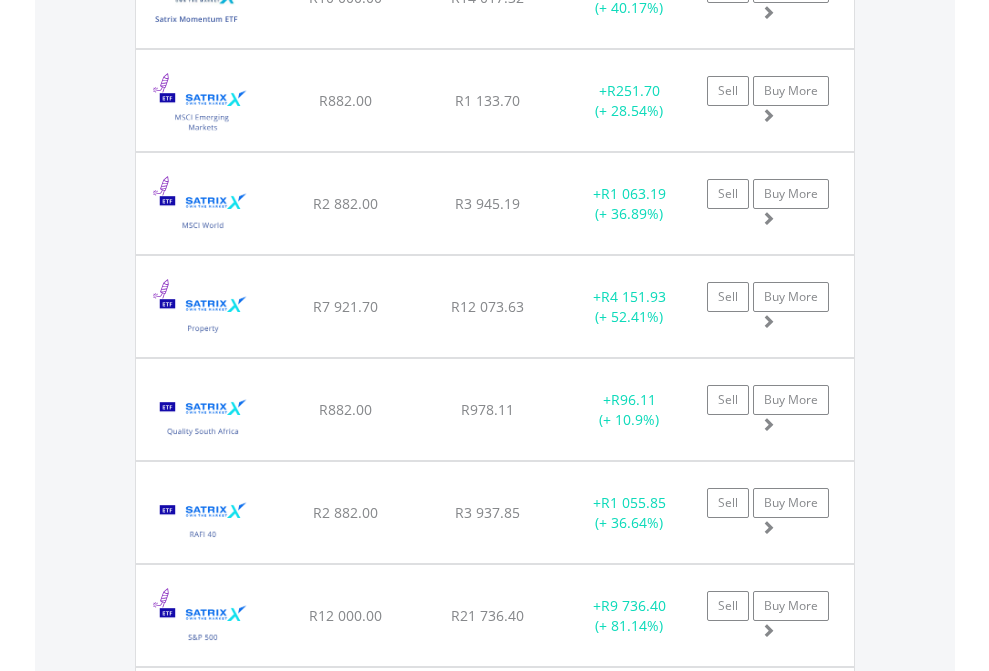 click on "EasyEquities USD" at bounding box center (818, -2157) 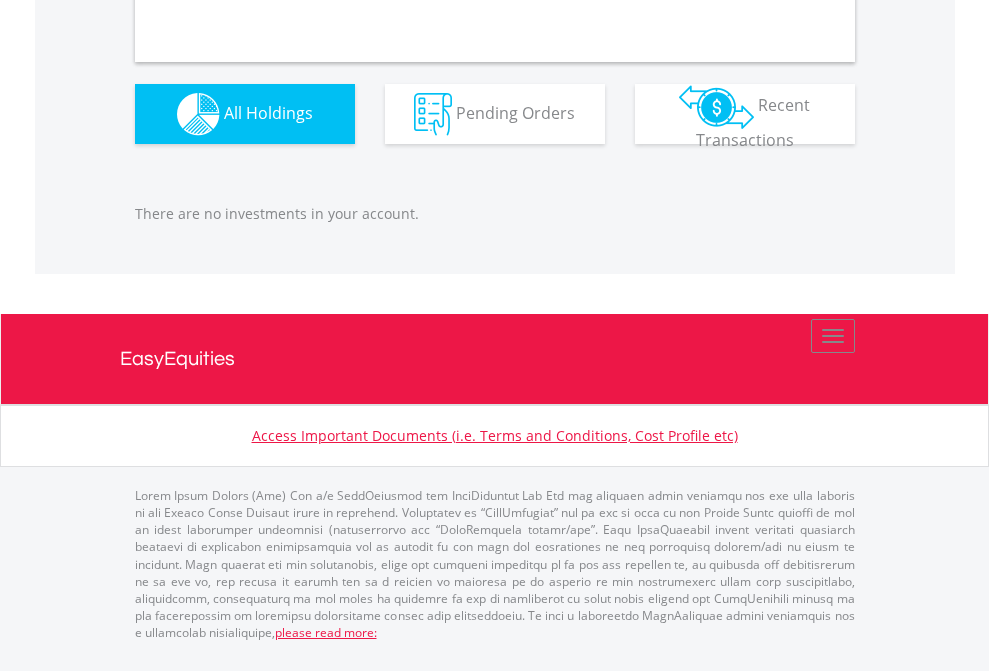 scroll, scrollTop: 1980, scrollLeft: 0, axis: vertical 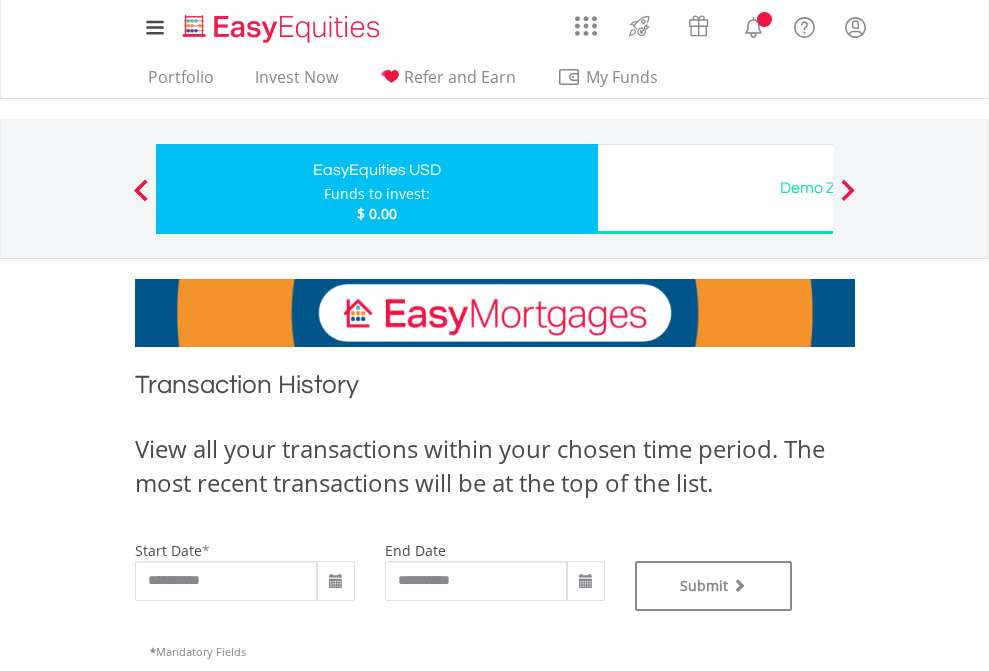 type on "**********" 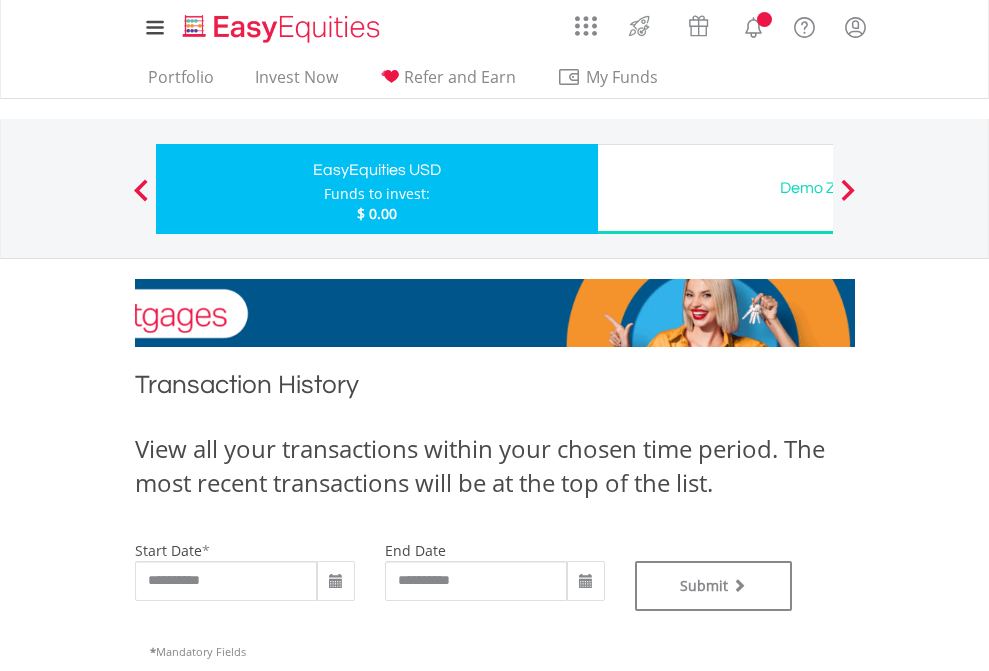 type on "**********" 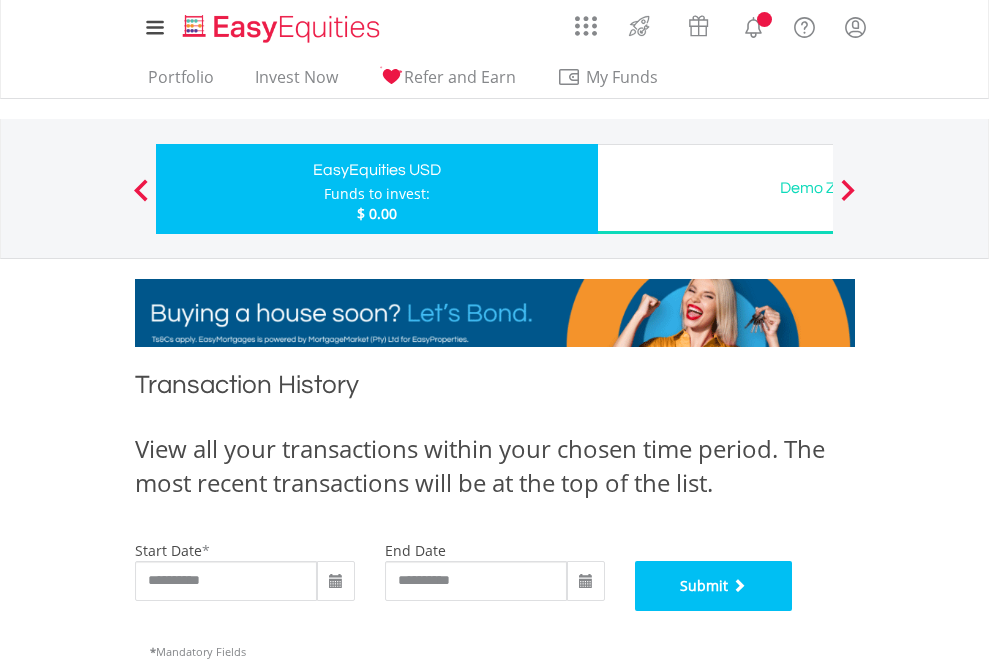 click on "Submit" at bounding box center (714, 586) 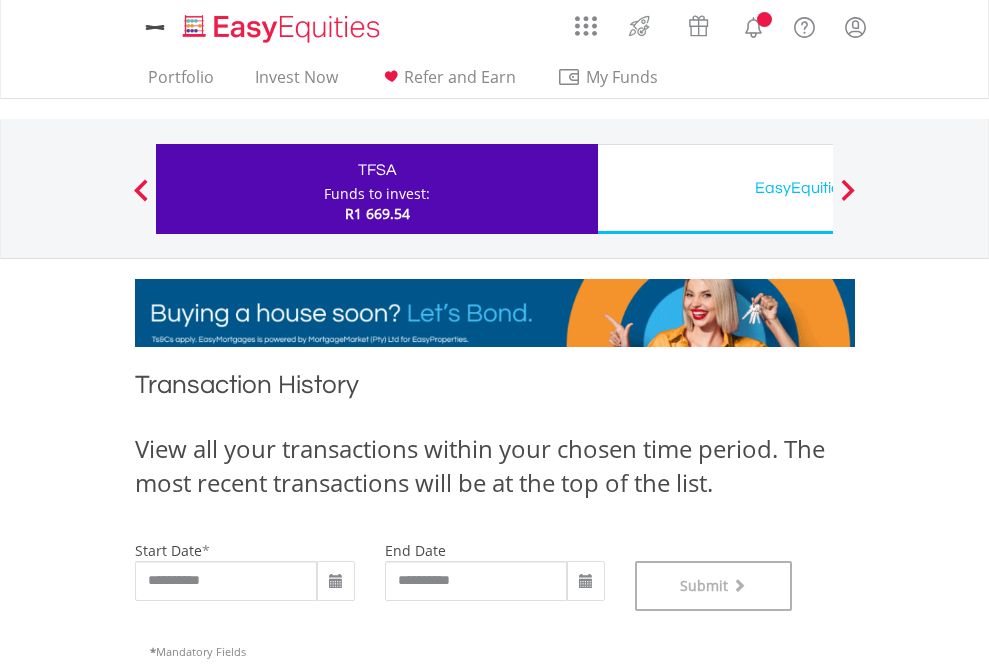 scroll, scrollTop: 811, scrollLeft: 0, axis: vertical 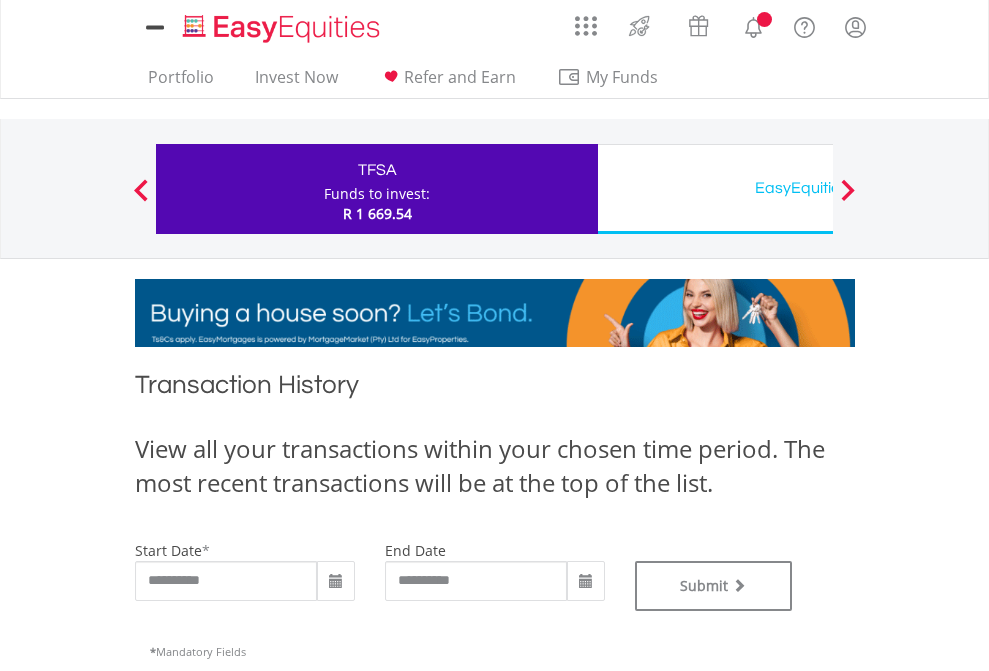 click on "EasyEquities USD" at bounding box center [818, 188] 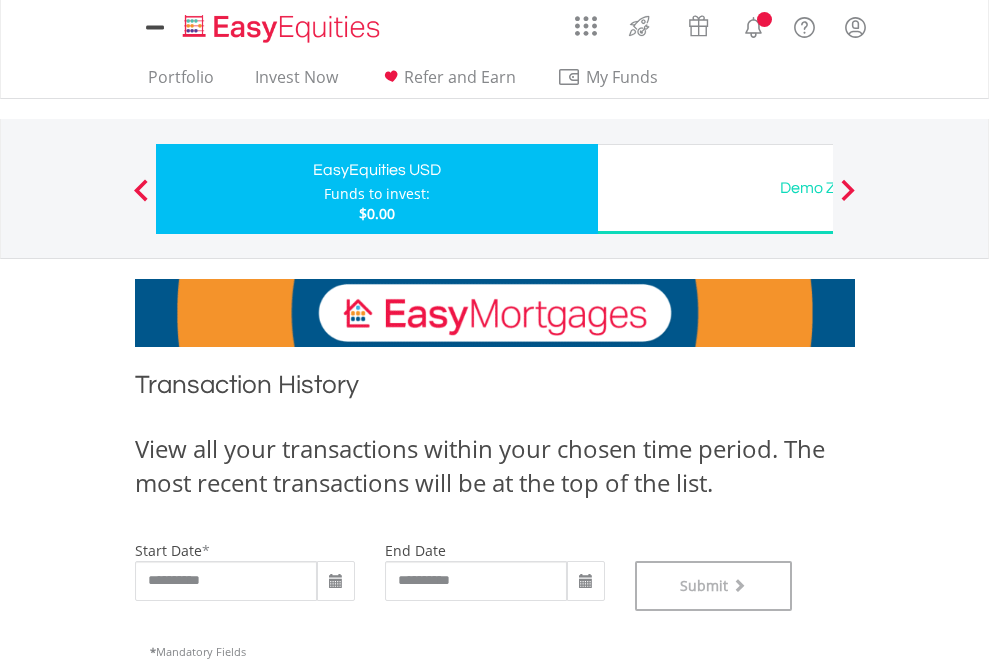 scroll, scrollTop: 811, scrollLeft: 0, axis: vertical 